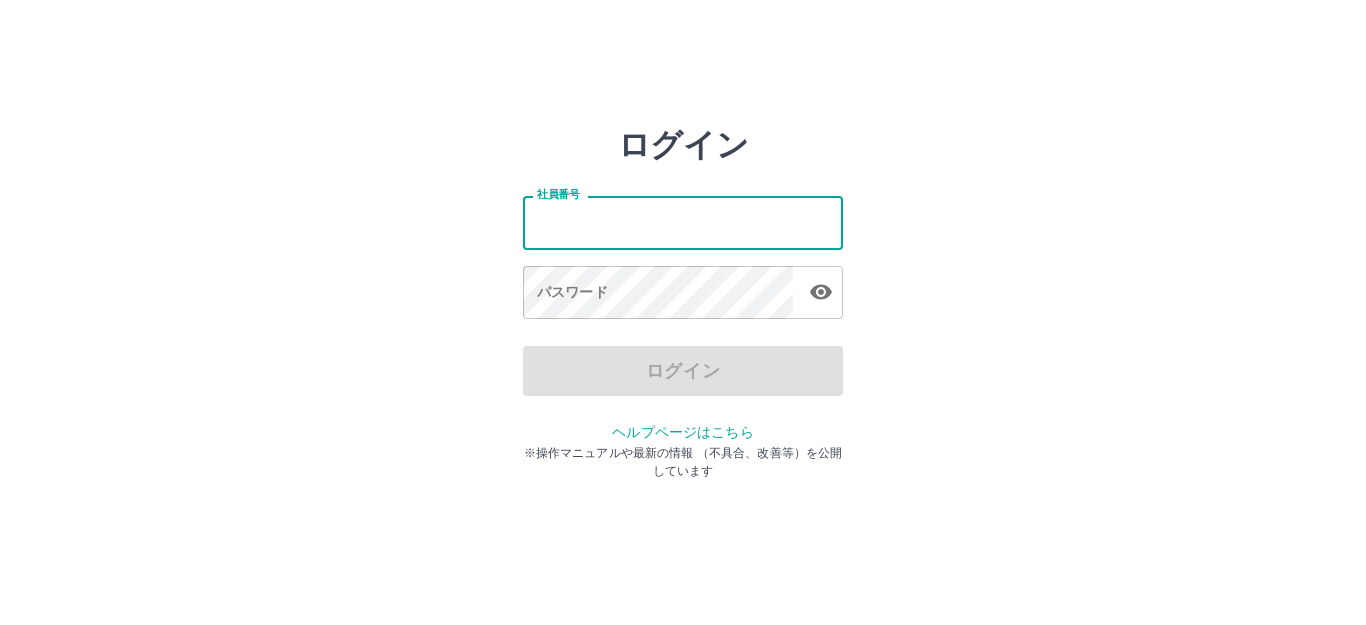 scroll, scrollTop: 0, scrollLeft: 0, axis: both 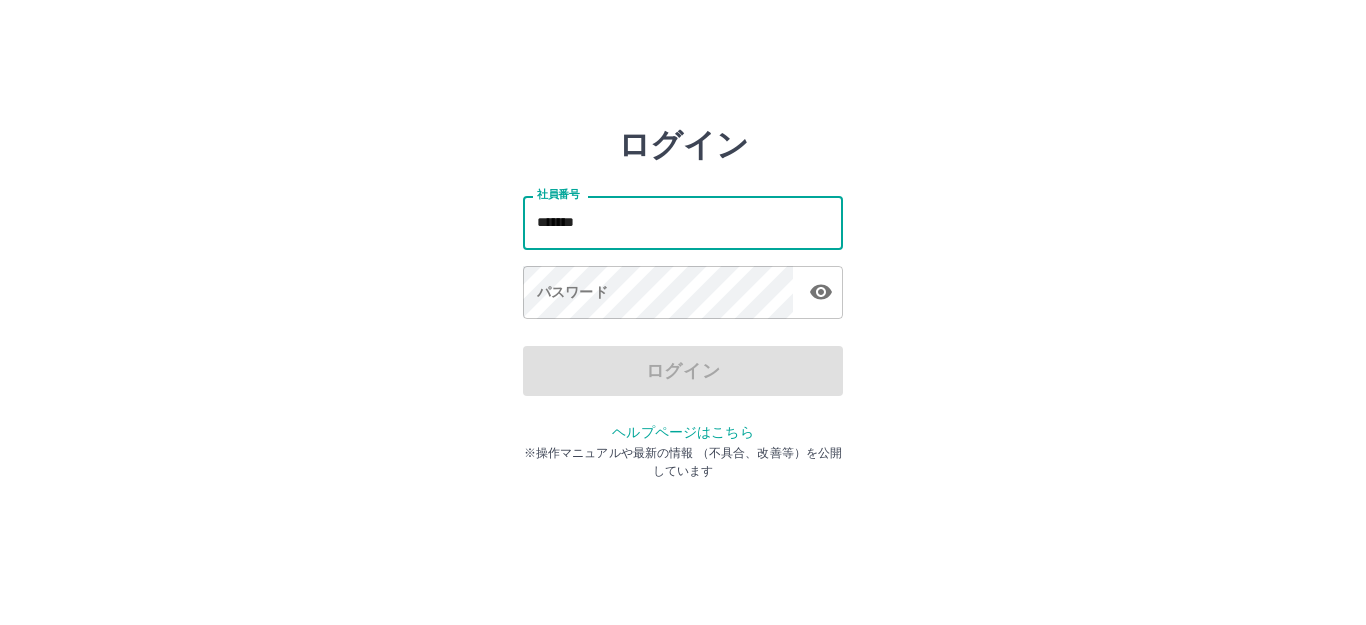 type on "*******" 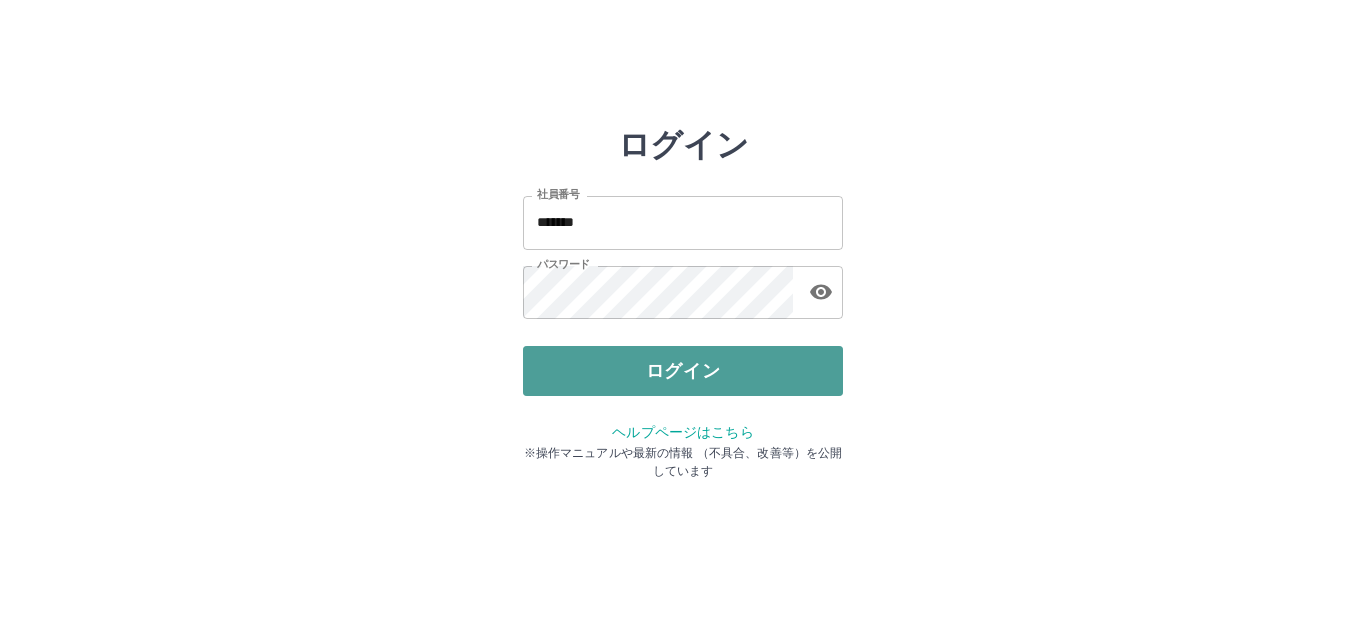 click on "ログイン" at bounding box center (683, 371) 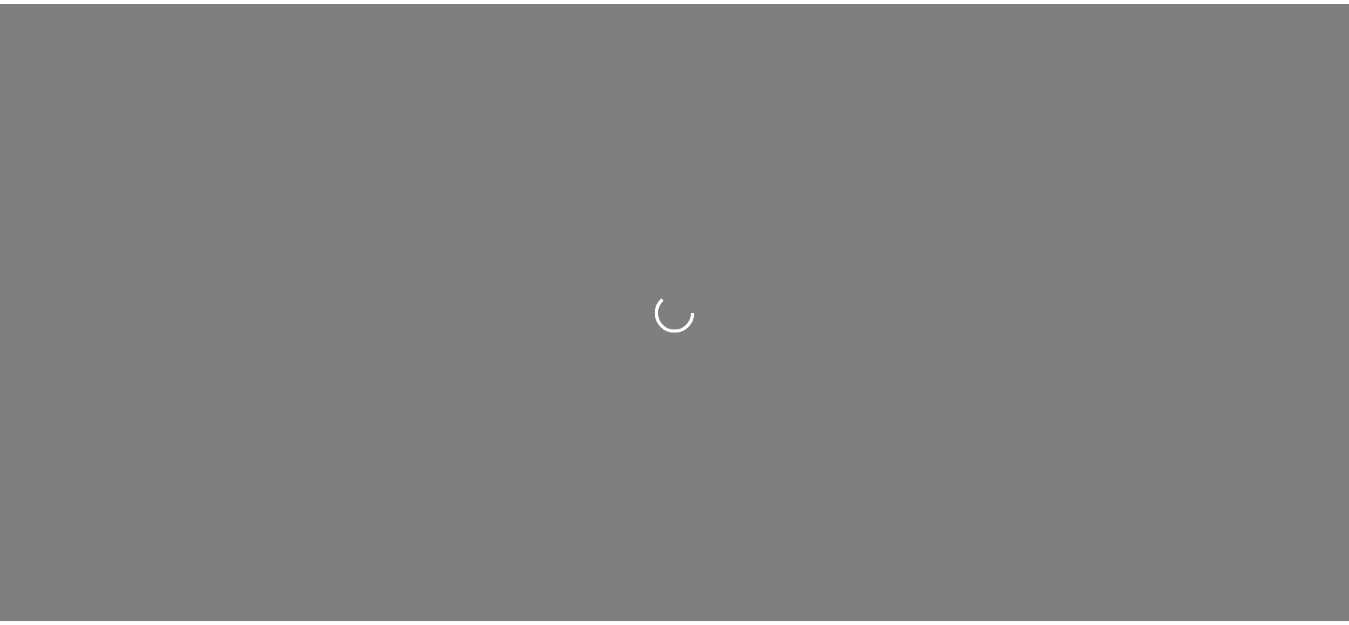 scroll, scrollTop: 0, scrollLeft: 0, axis: both 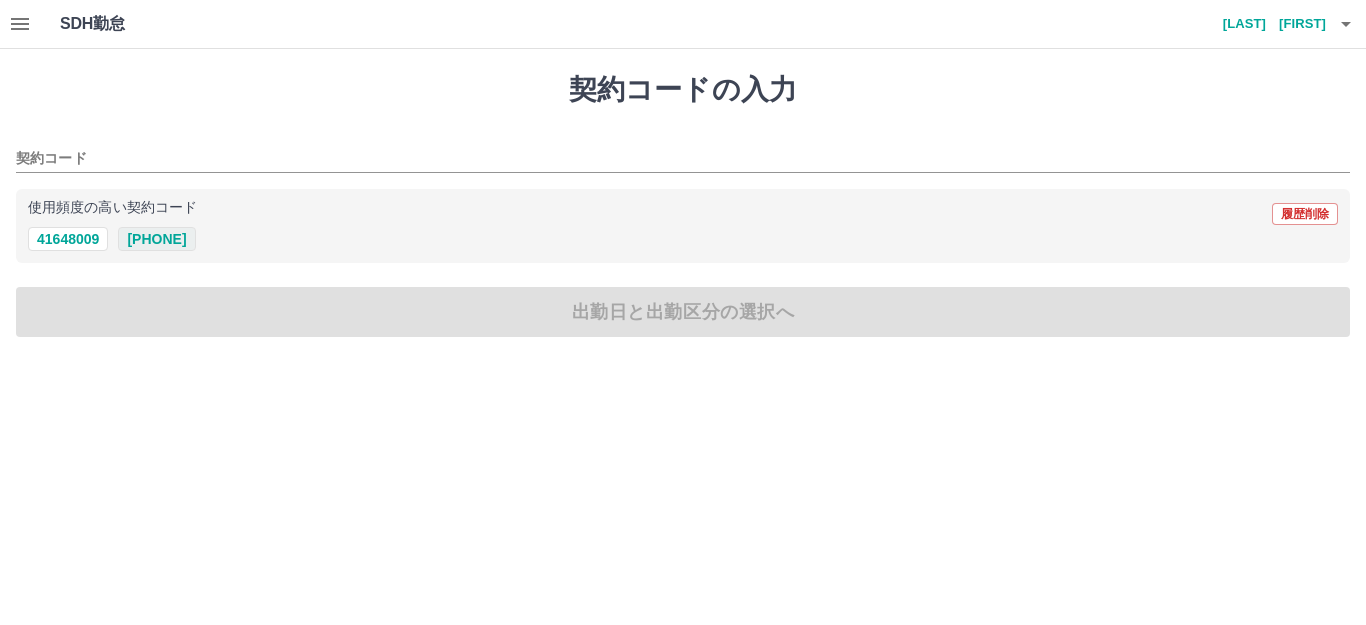 click on "[PHONE]" at bounding box center [156, 239] 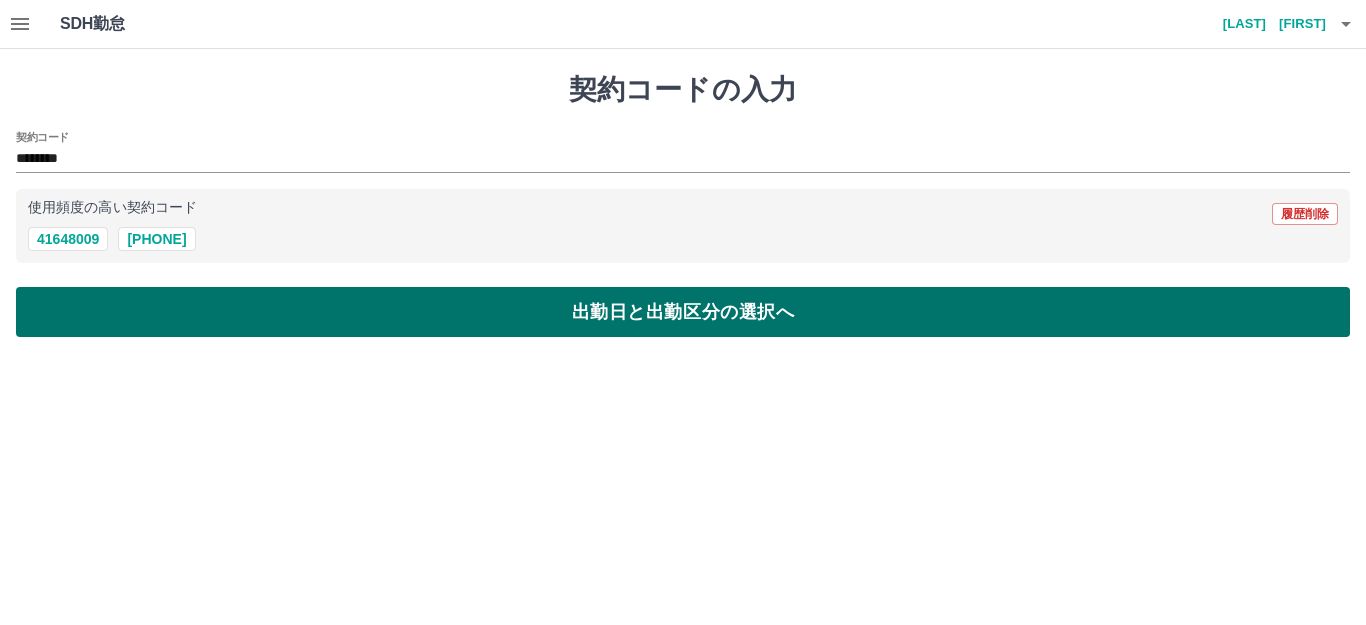 click on "出勤日と出勤区分の選択へ" at bounding box center [683, 312] 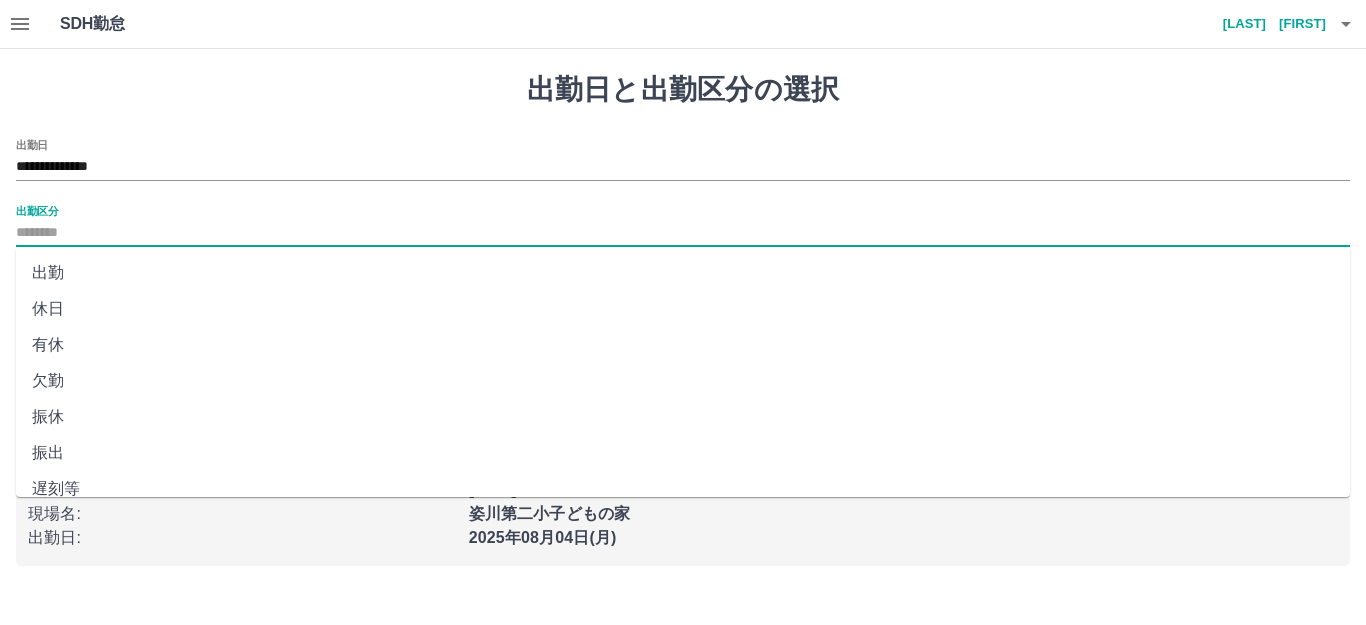 click on "出勤区分" at bounding box center [683, 233] 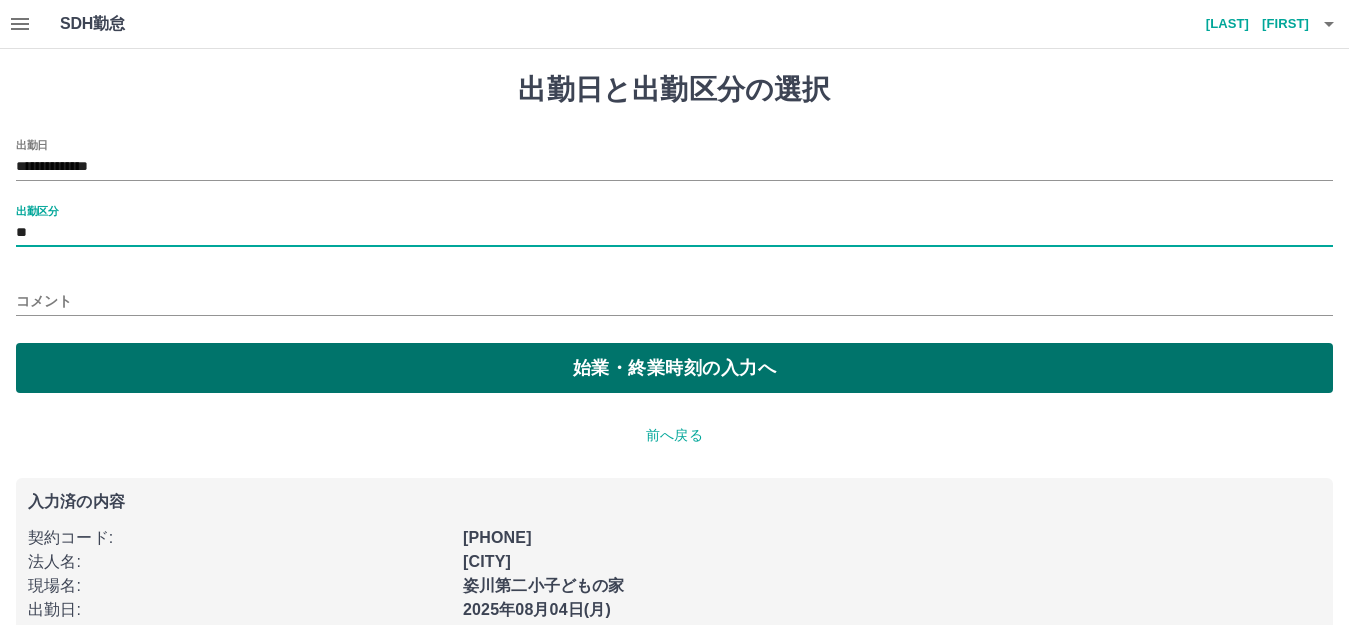 click on "始業・終業時刻の入力へ" at bounding box center (674, 368) 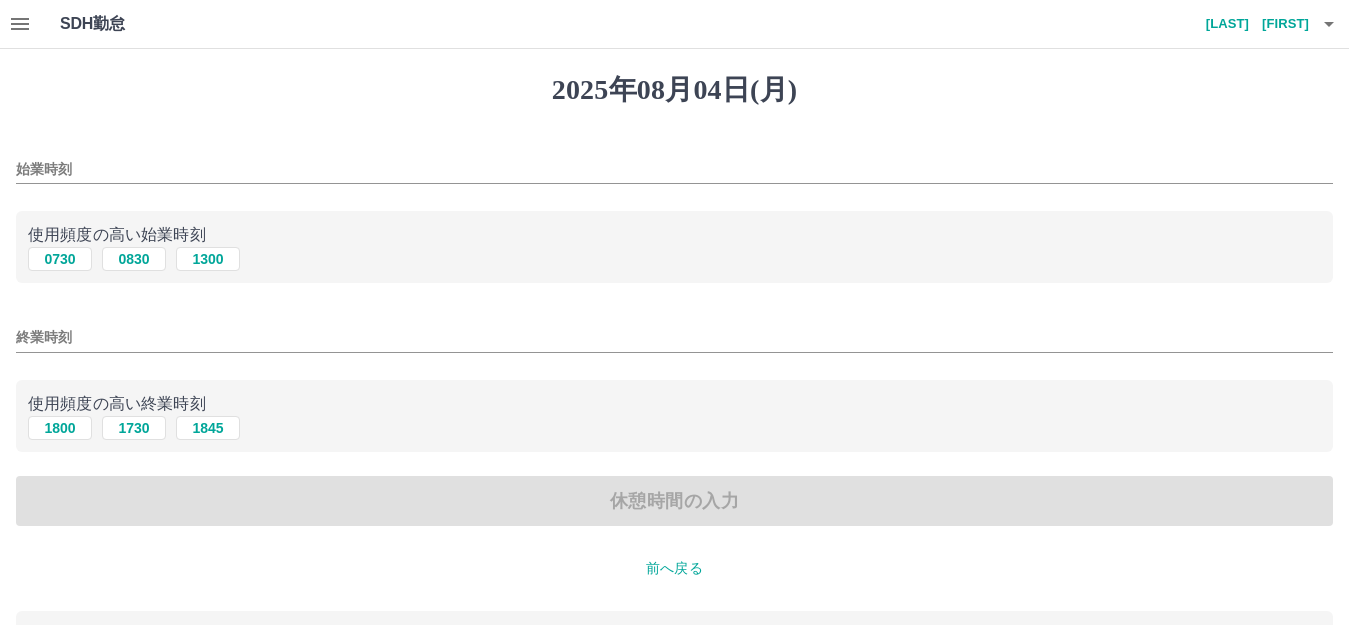 click on "始業時刻" at bounding box center [674, 169] 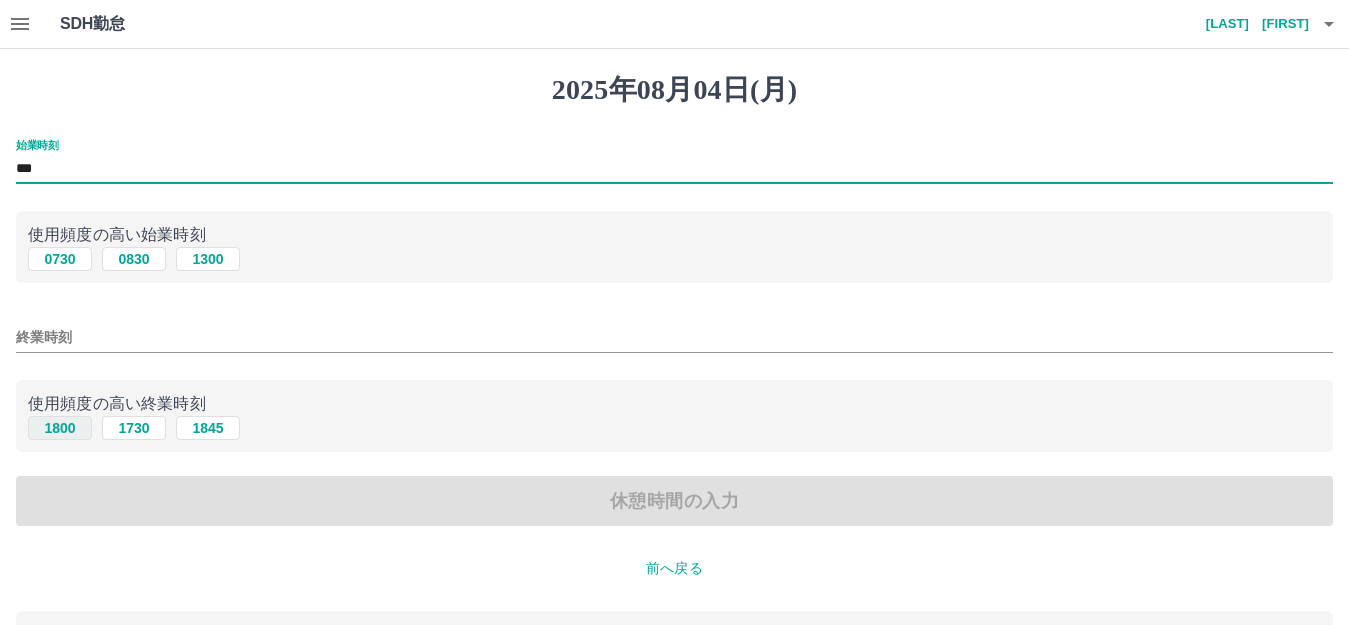 type on "***" 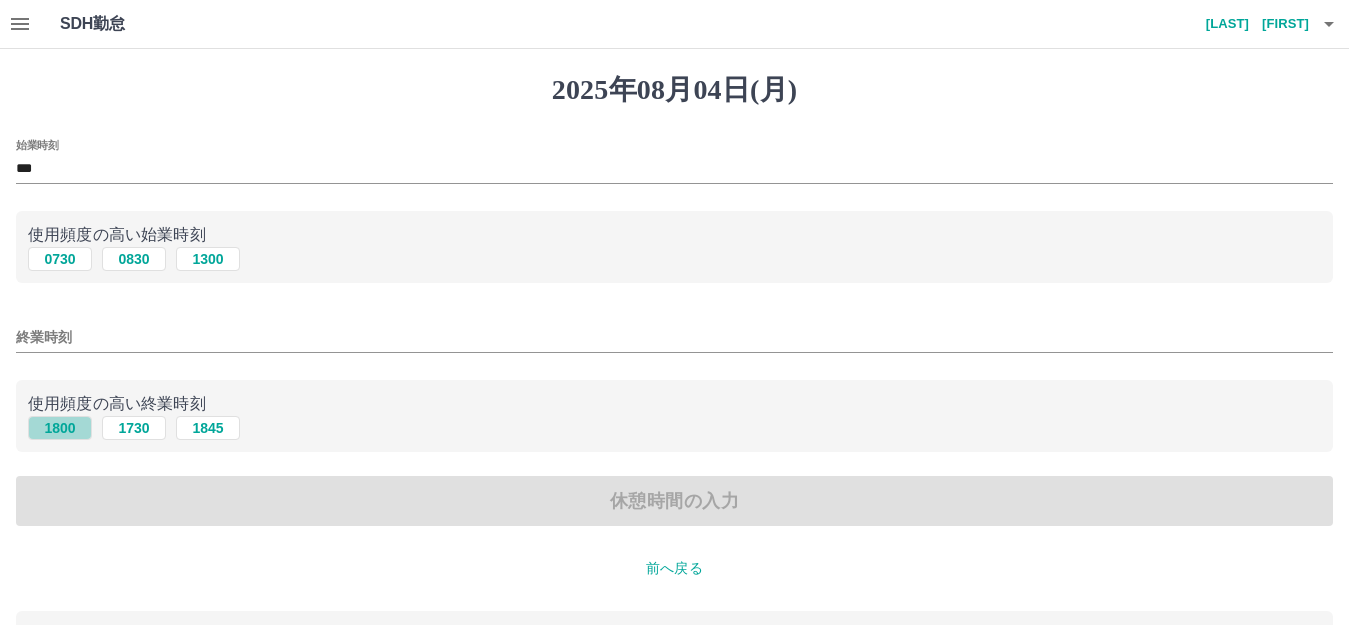 click on "1800" at bounding box center [60, 428] 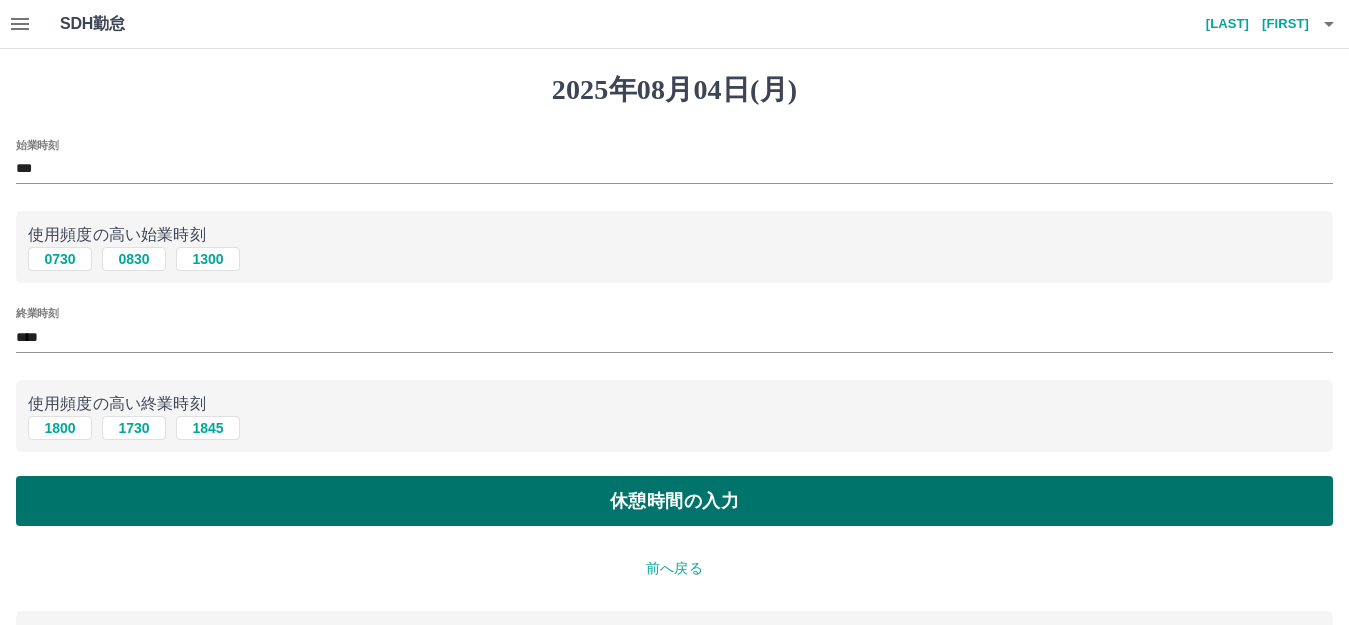 click on "休憩時間の入力" at bounding box center (674, 501) 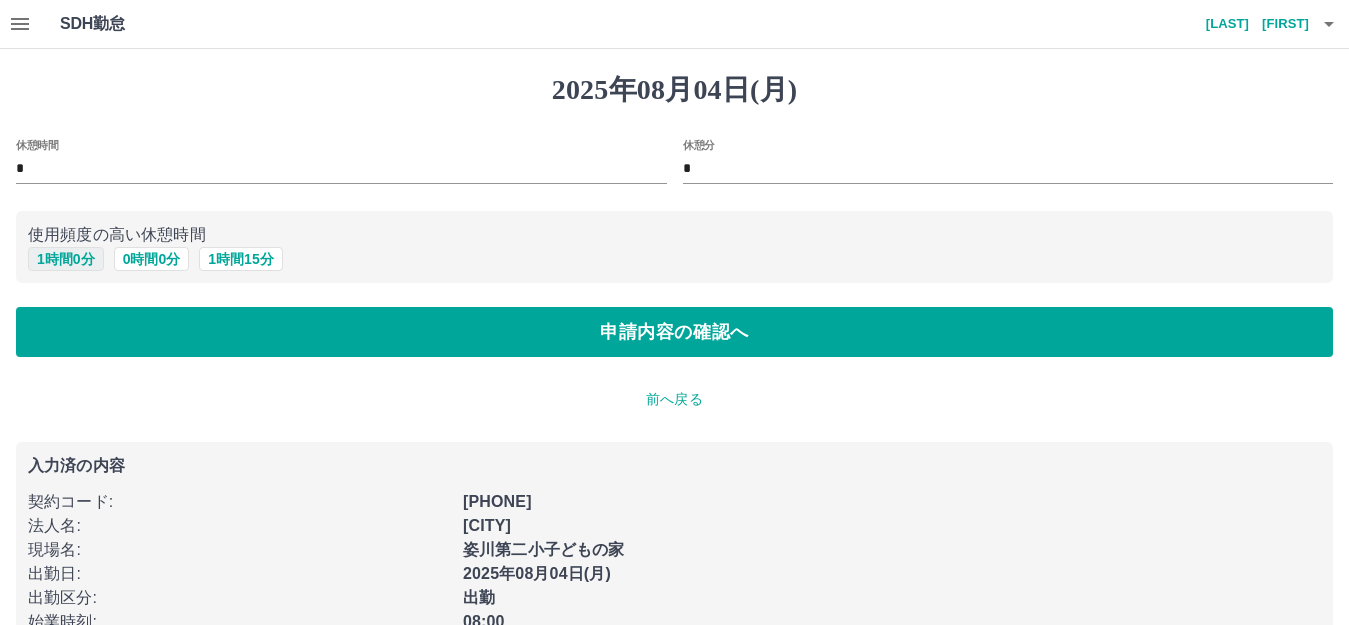 click on "1 時間 0 分" at bounding box center (66, 259) 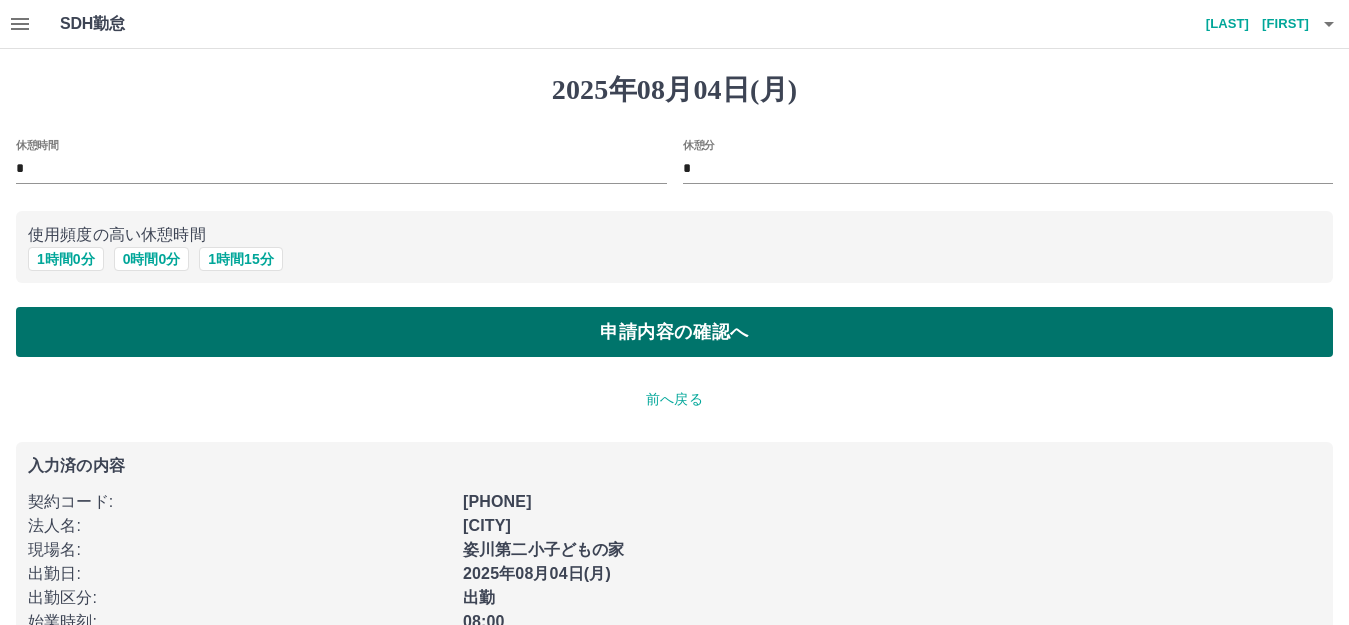click on "申請内容の確認へ" at bounding box center [674, 332] 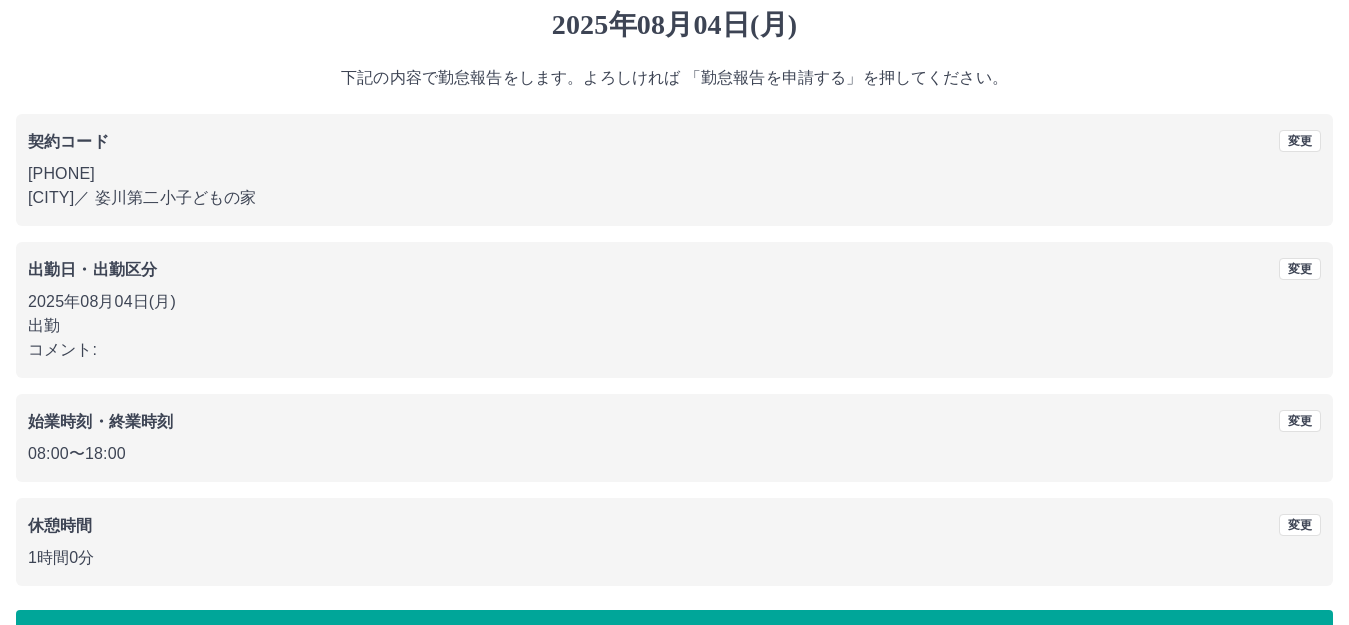 scroll, scrollTop: 100, scrollLeft: 0, axis: vertical 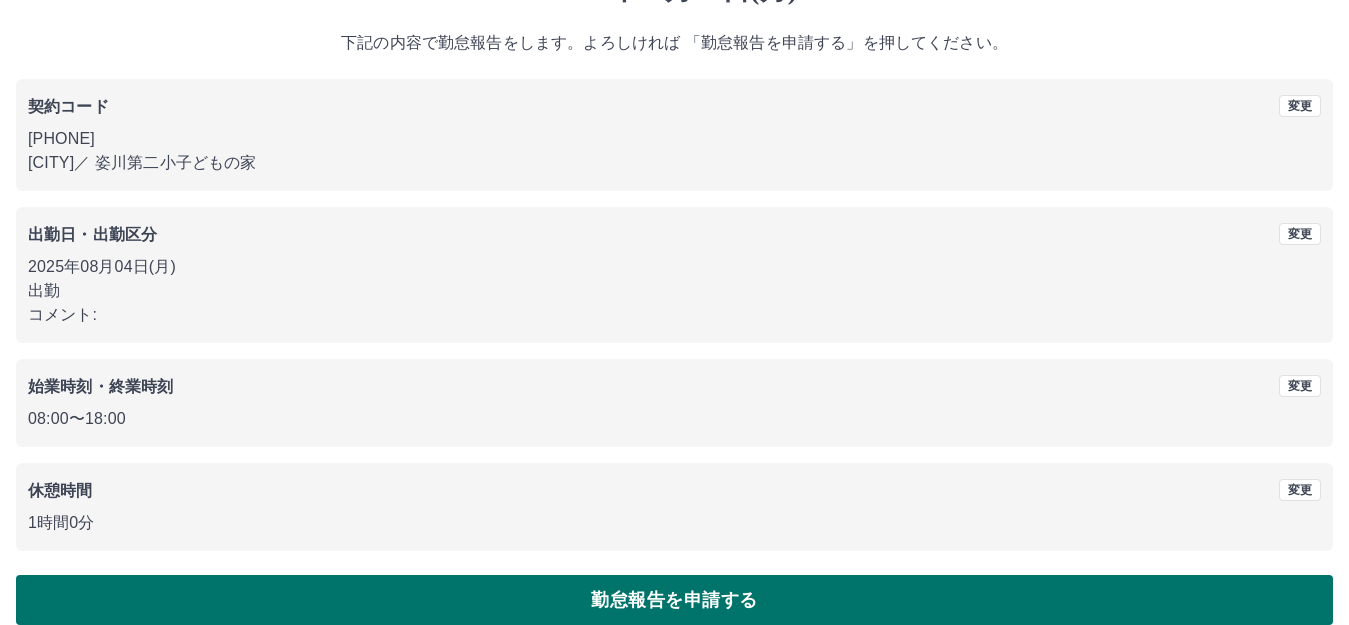 click on "勤怠報告を申請する" at bounding box center [674, 600] 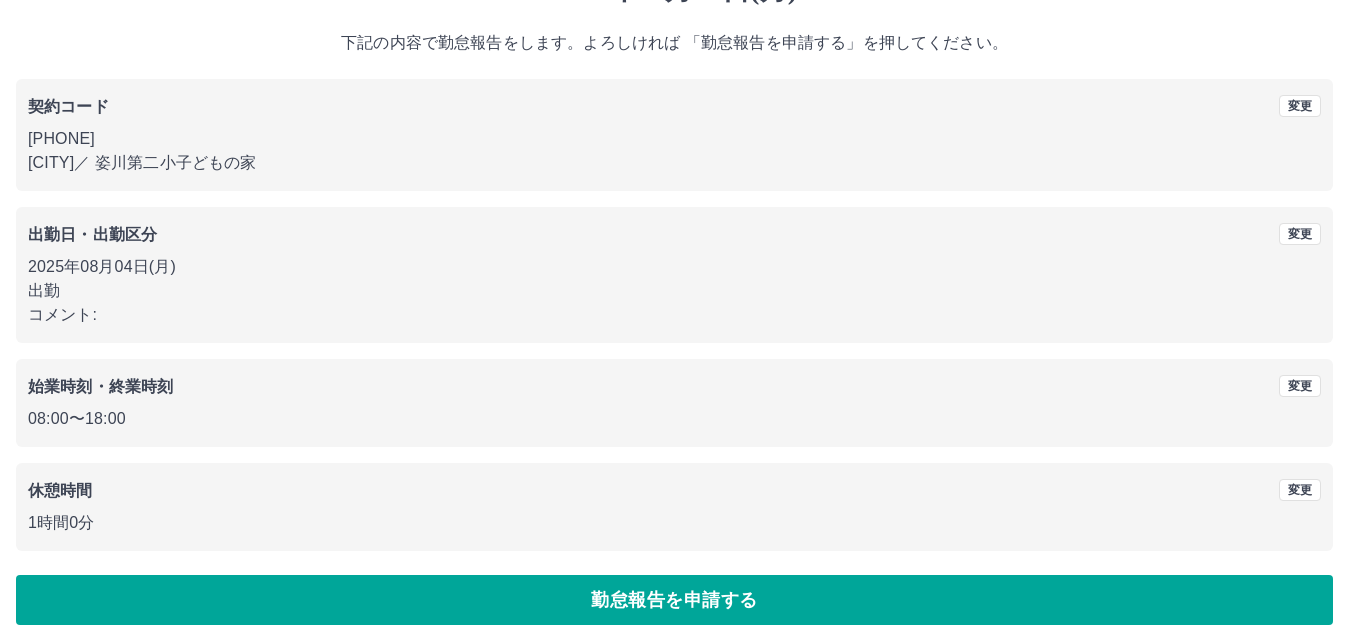 scroll, scrollTop: 0, scrollLeft: 0, axis: both 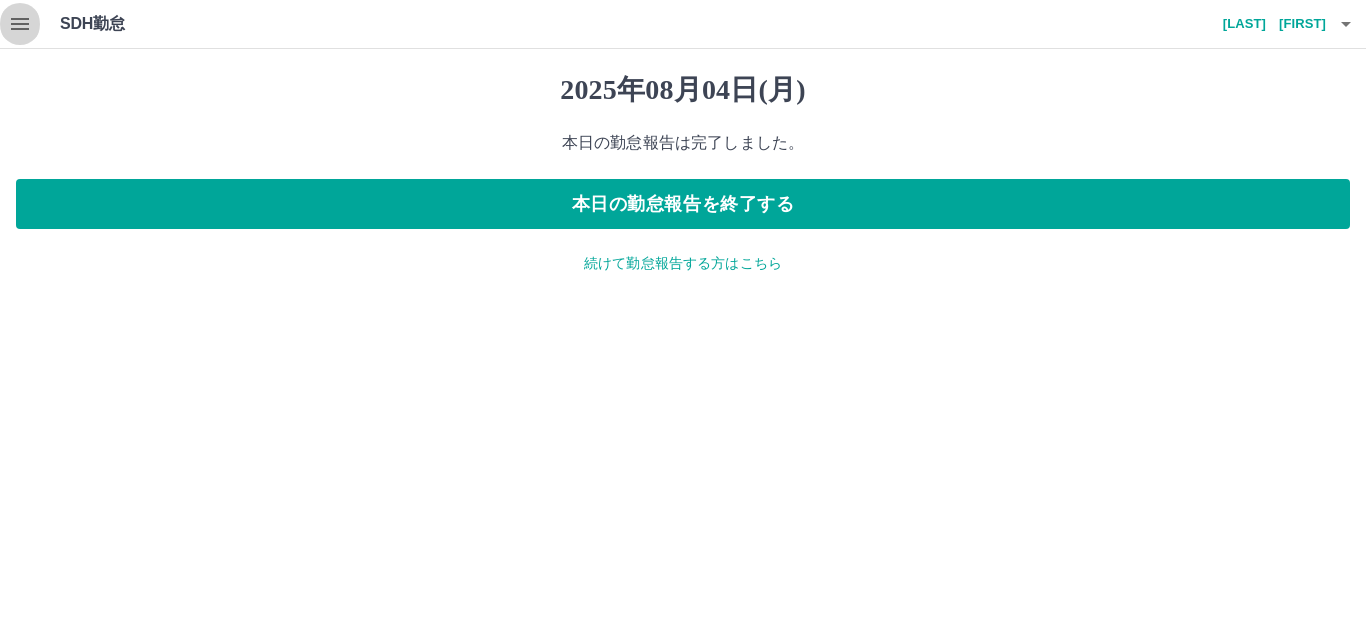 click 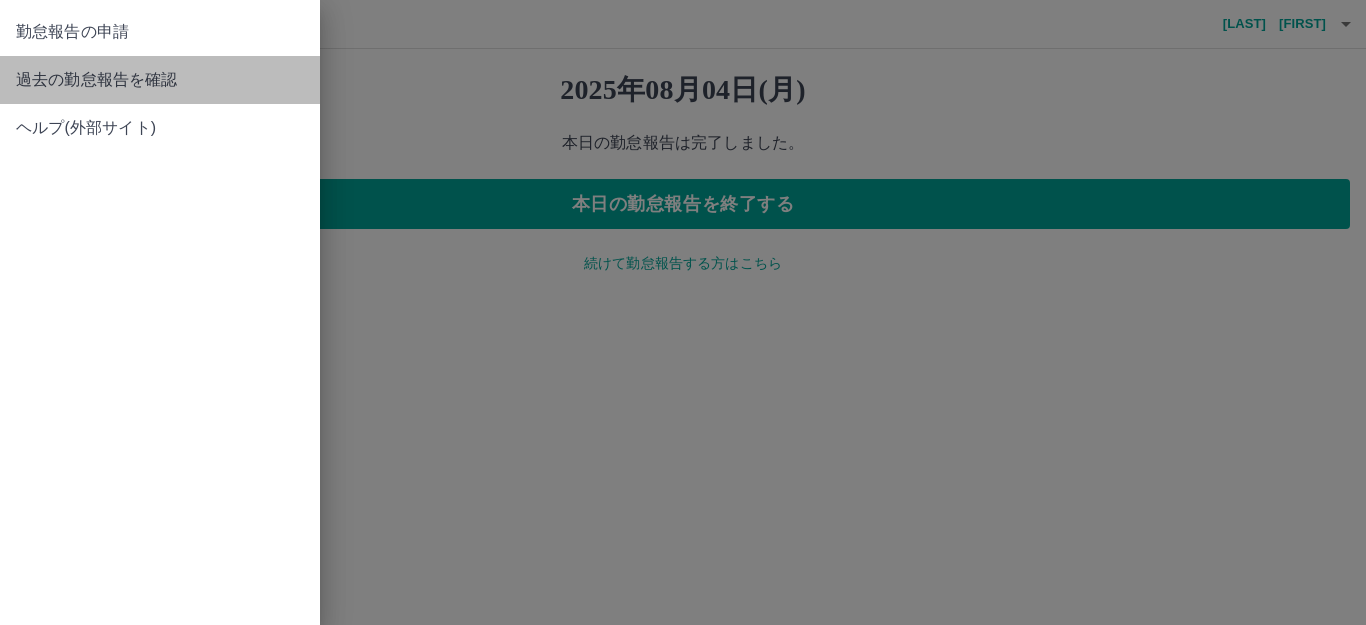 click on "過去の勤怠報告を確認" at bounding box center (160, 80) 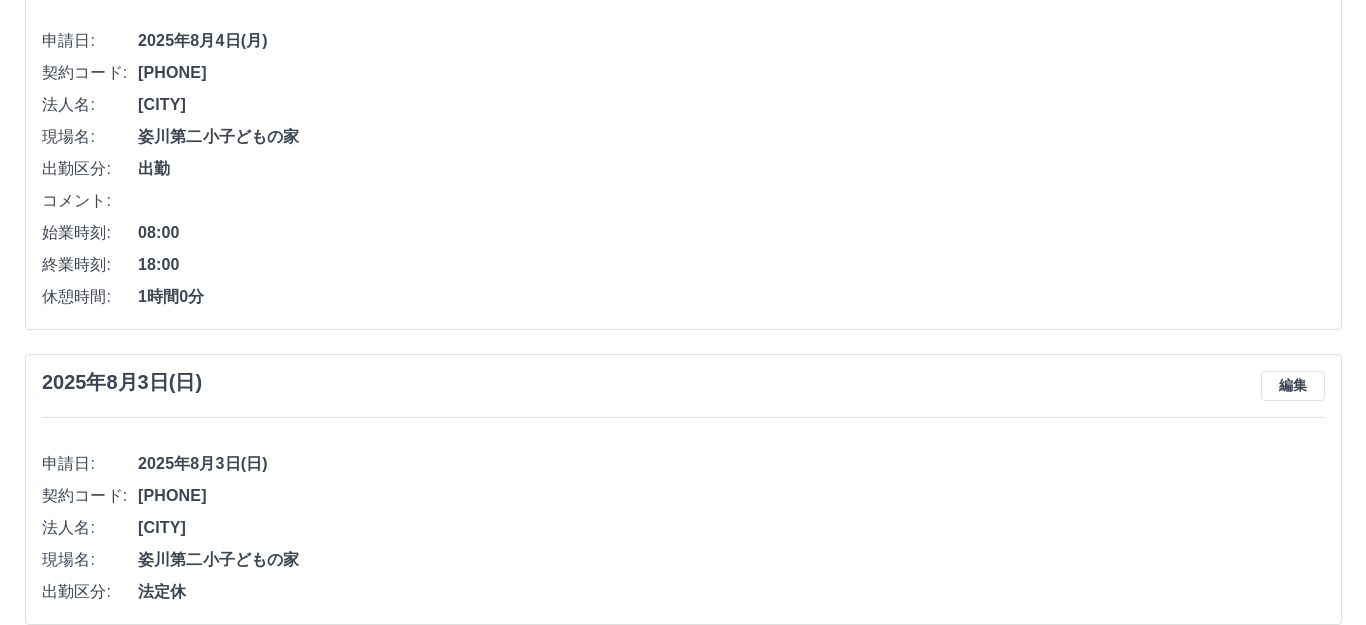 scroll, scrollTop: 0, scrollLeft: 0, axis: both 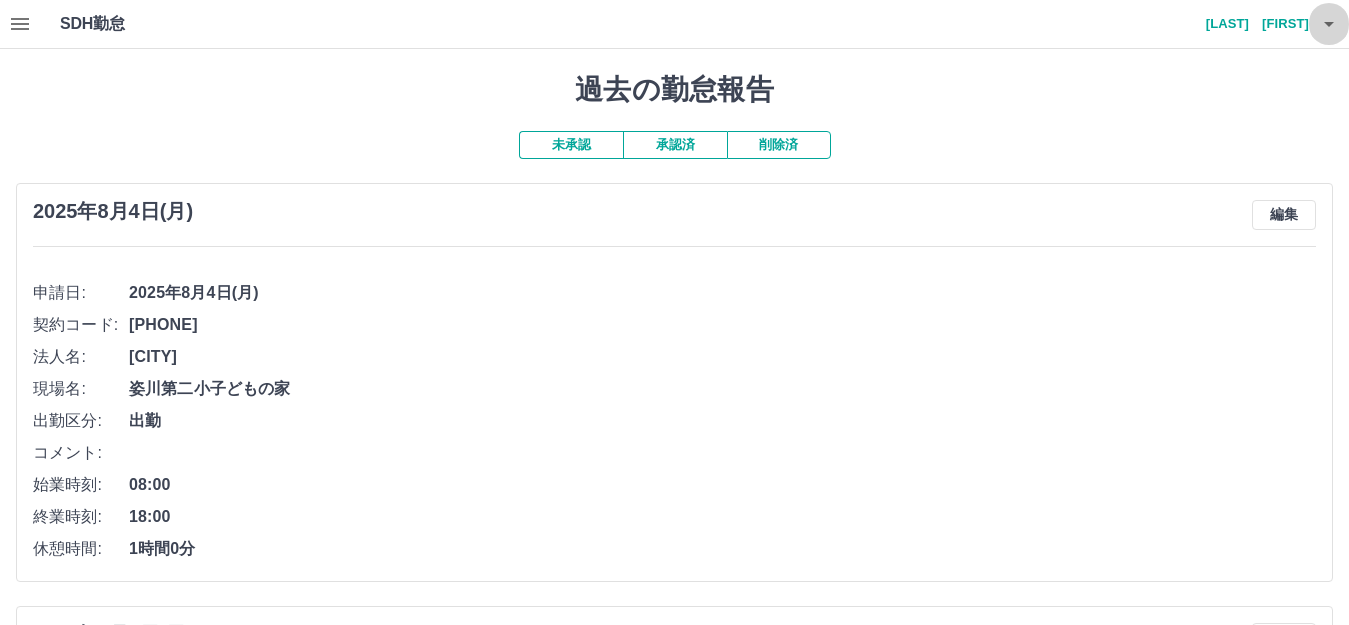 click 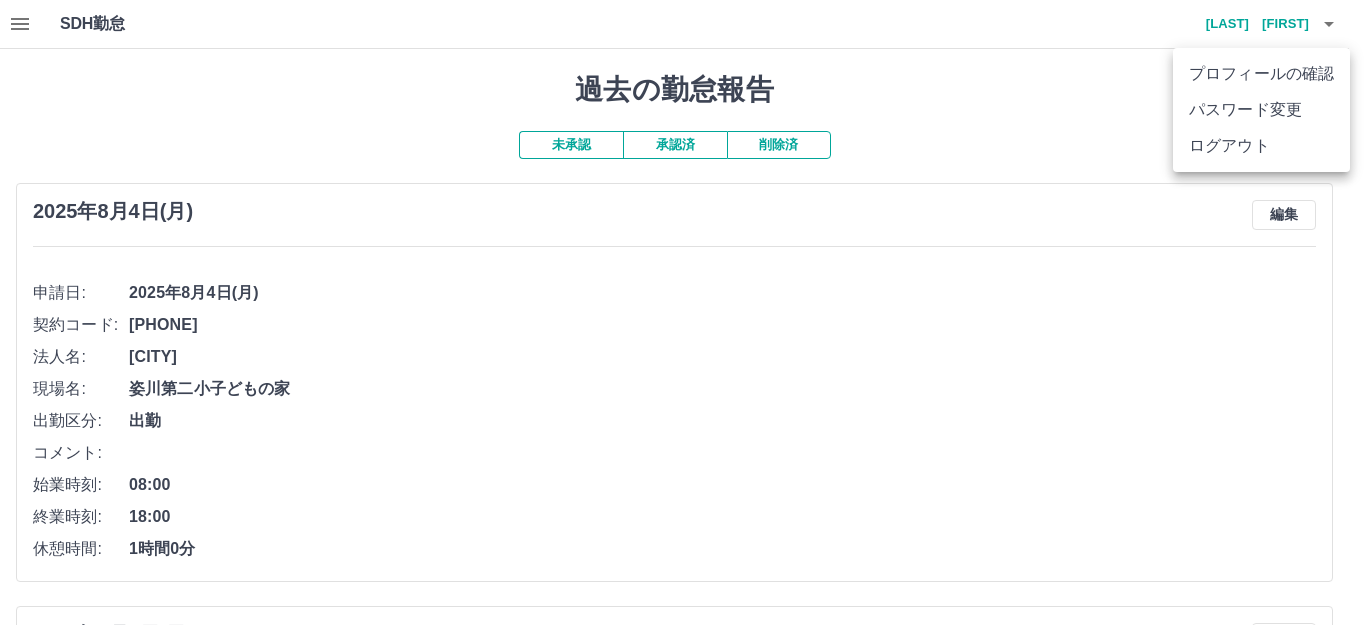 click on "ログアウト" at bounding box center (1261, 146) 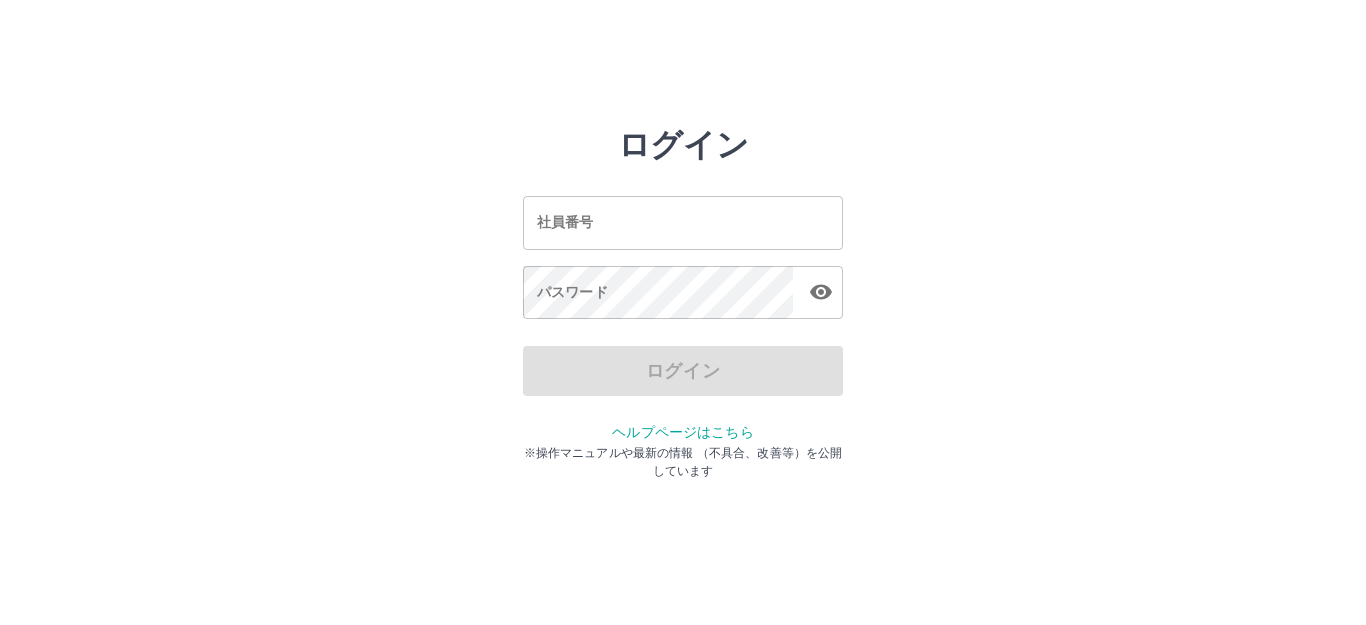 scroll, scrollTop: 0, scrollLeft: 0, axis: both 